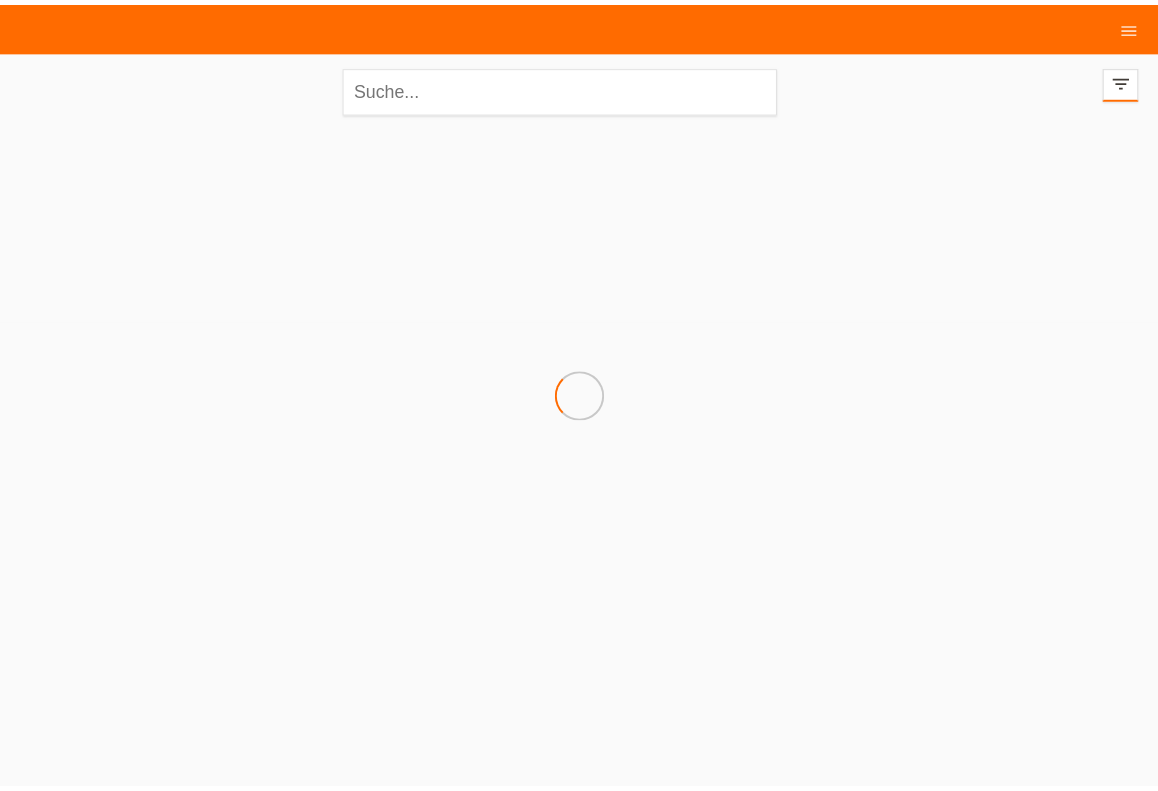 scroll, scrollTop: 0, scrollLeft: 0, axis: both 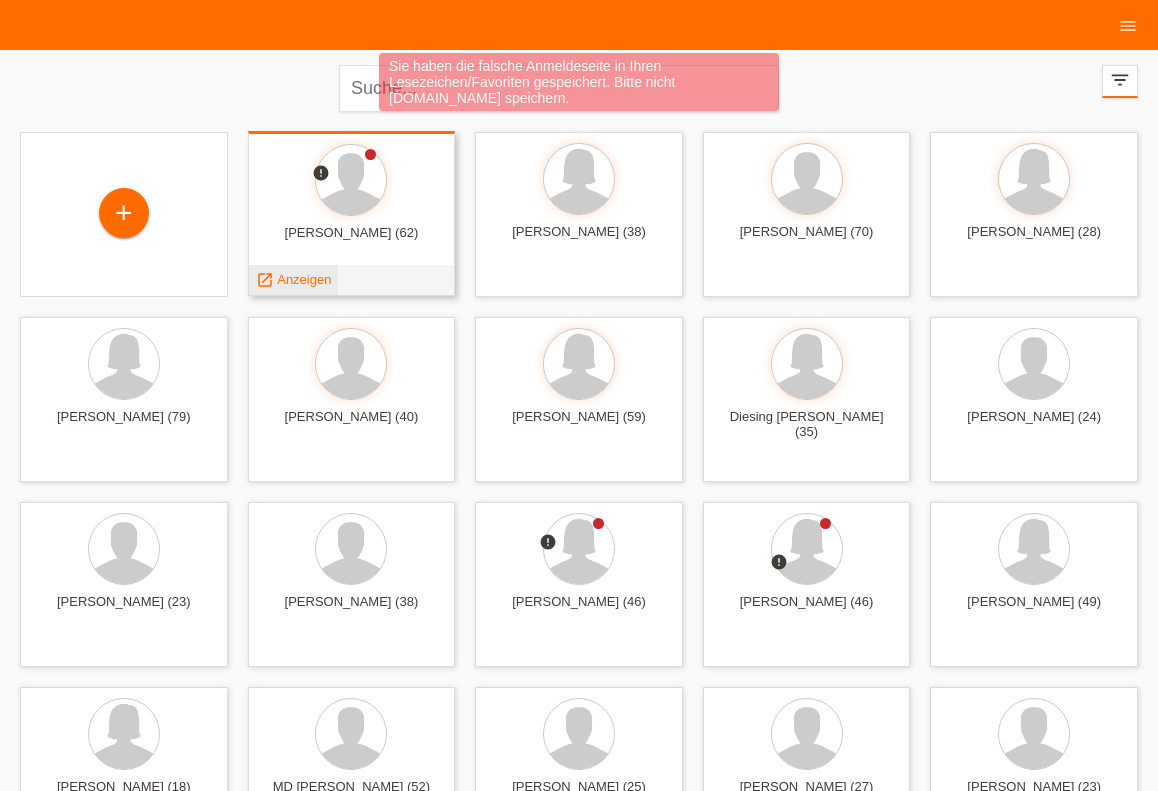 click on "launch   Anzeigen" at bounding box center (294, 280) 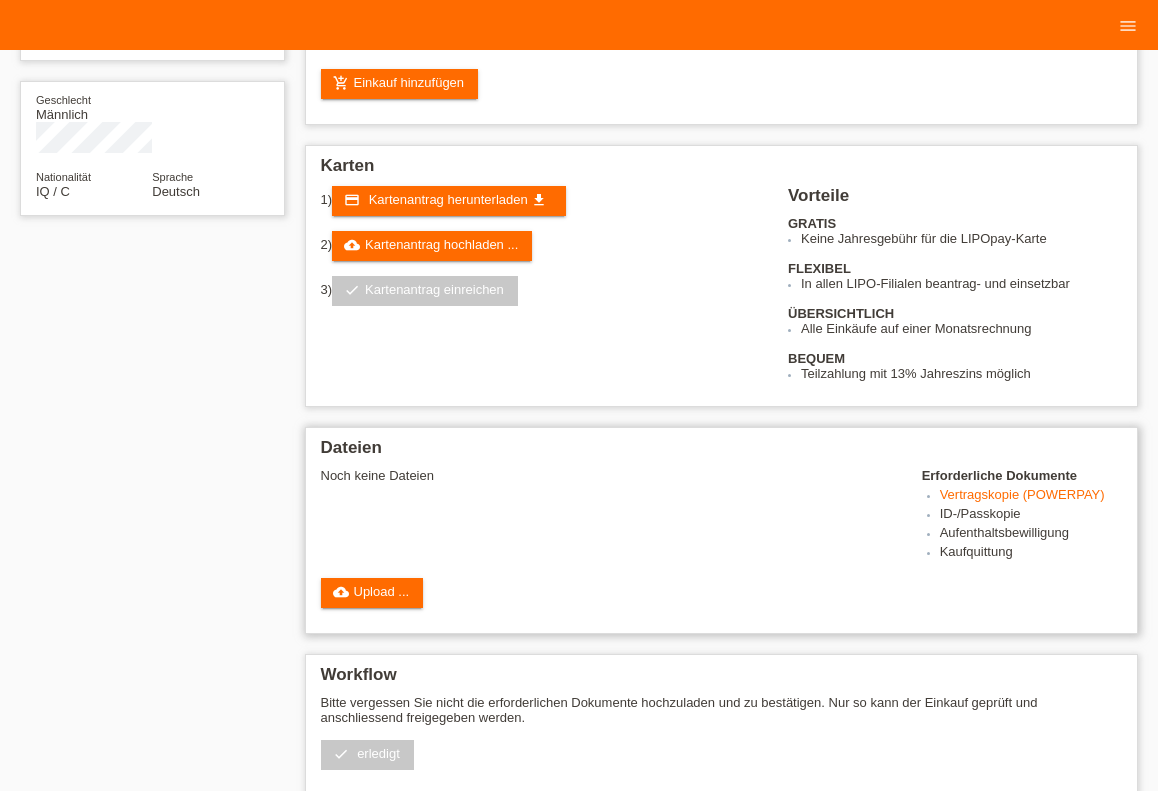 scroll, scrollTop: 330, scrollLeft: 0, axis: vertical 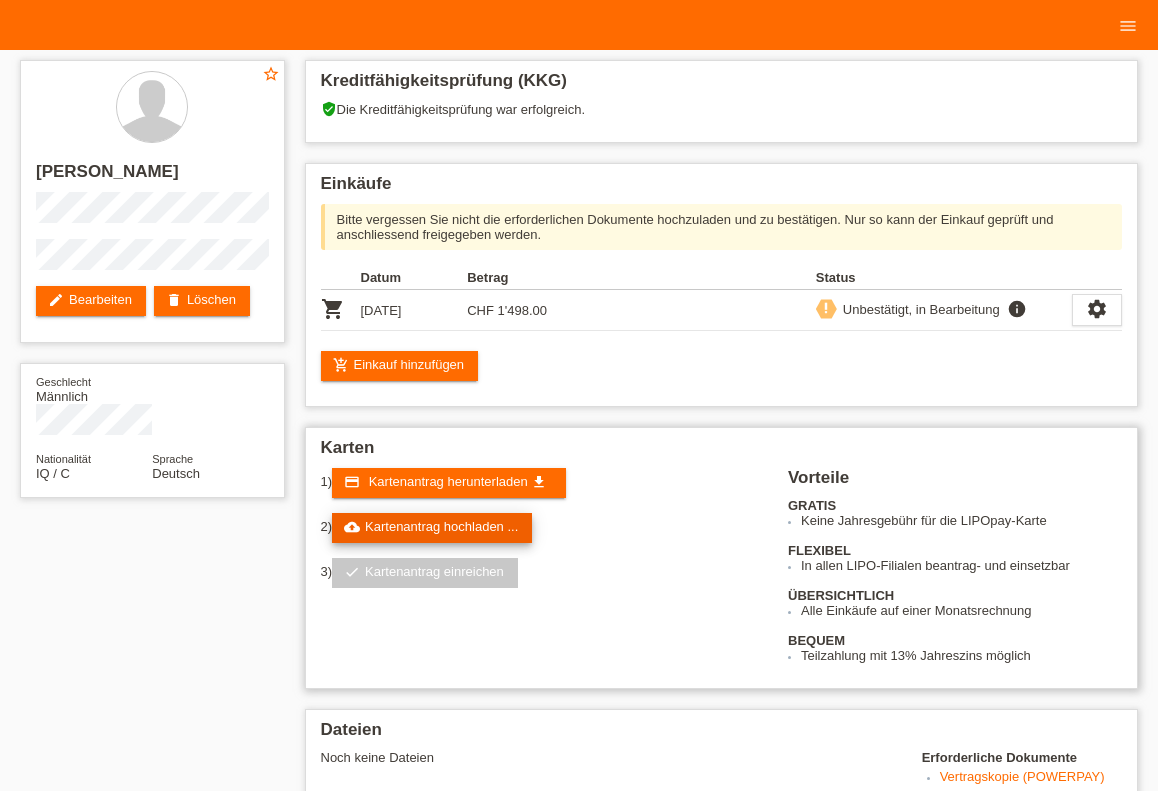 click on "cloud_upload  Kartenantrag hochladen ..." at bounding box center (432, 528) 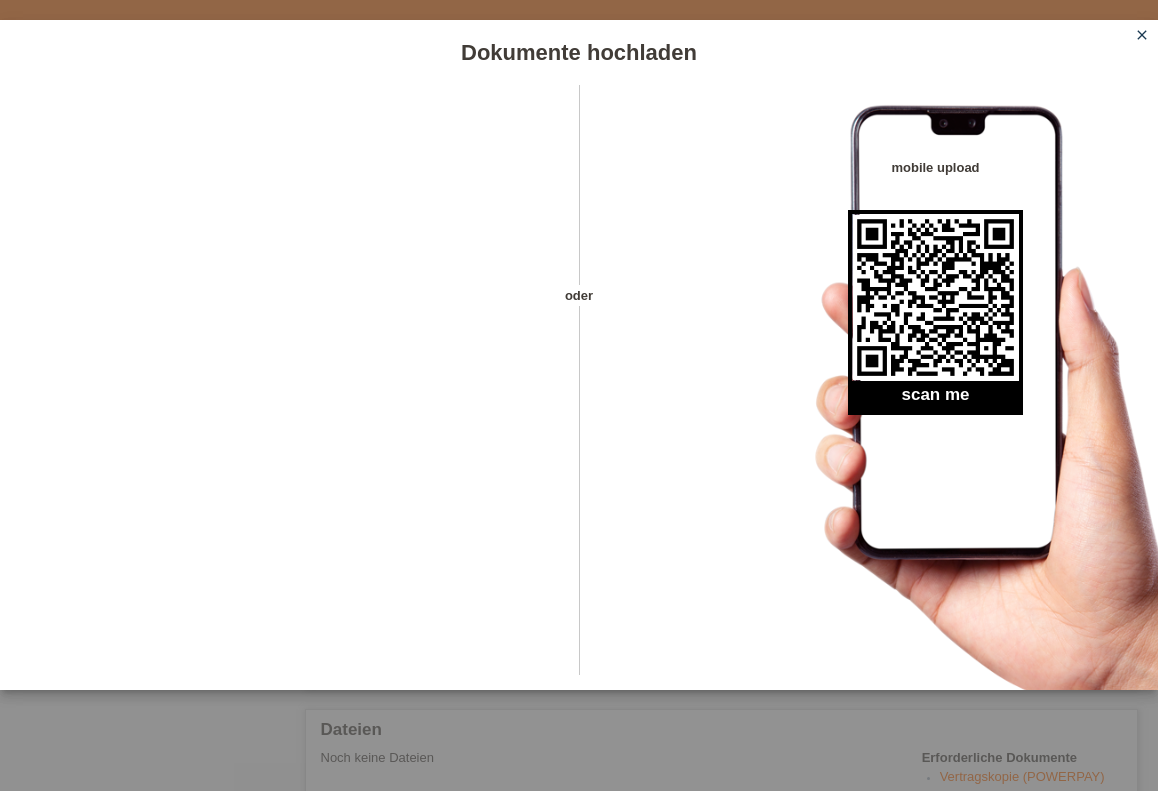 click on "Dokumente hochladen" at bounding box center (579, 52) 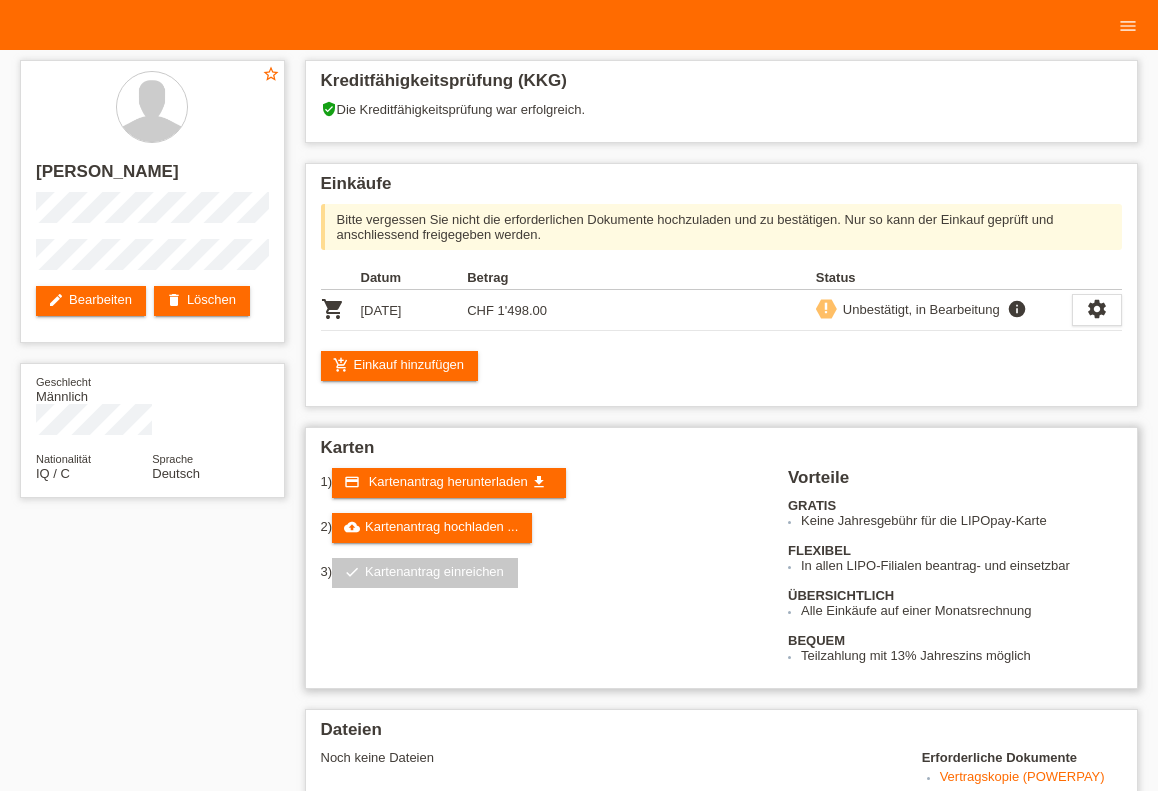 scroll, scrollTop: 0, scrollLeft: 0, axis: both 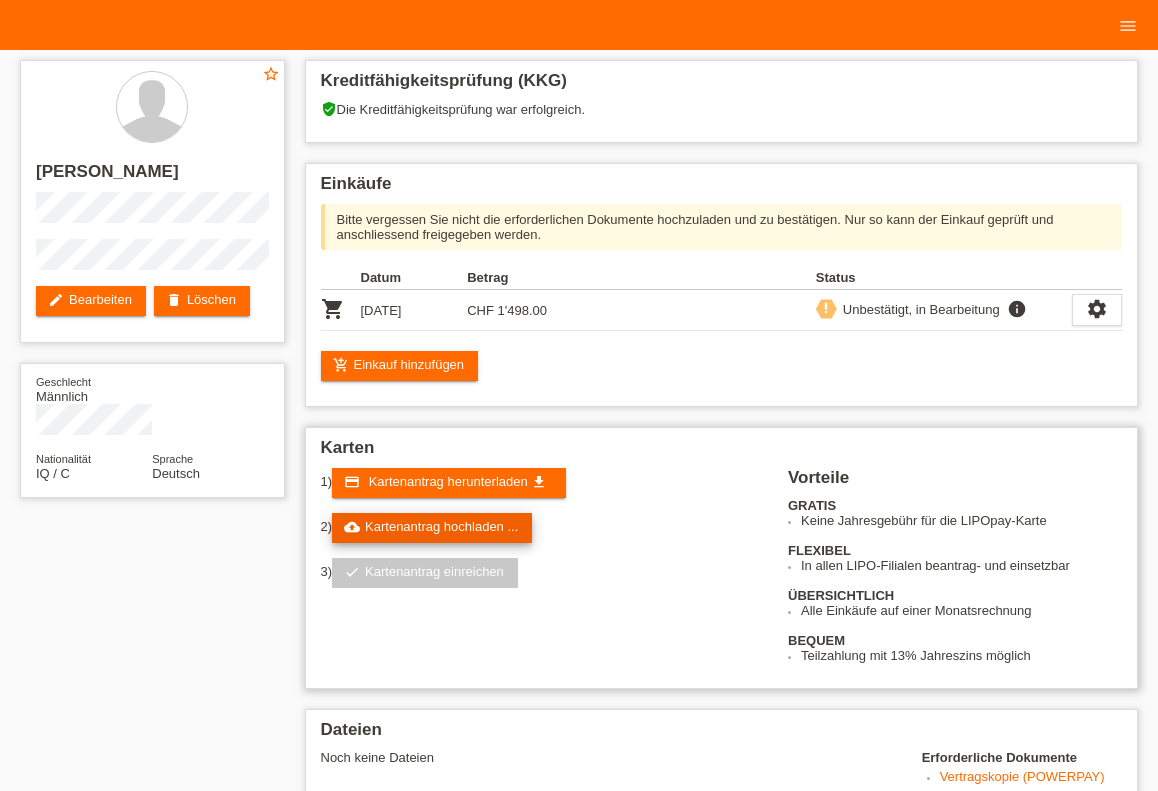 click on "cloud_upload  Kartenantrag hochladen ..." at bounding box center (432, 528) 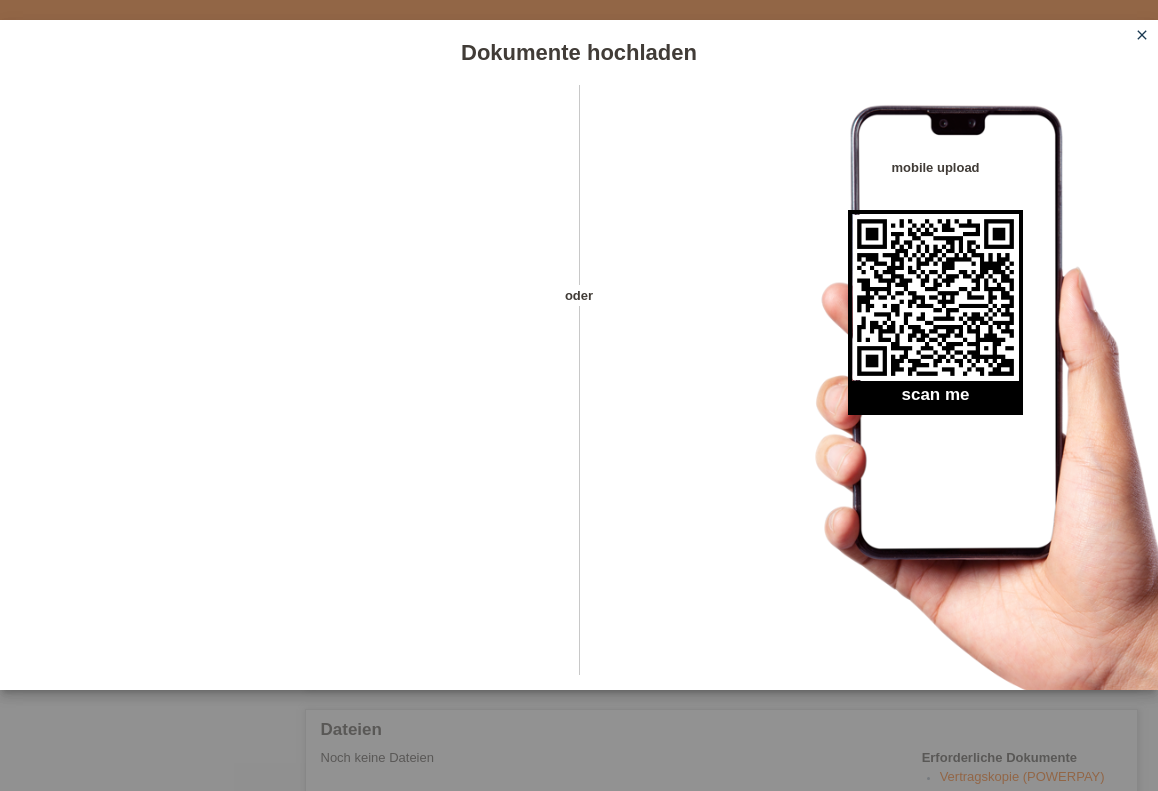 click on "close" at bounding box center [1142, 35] 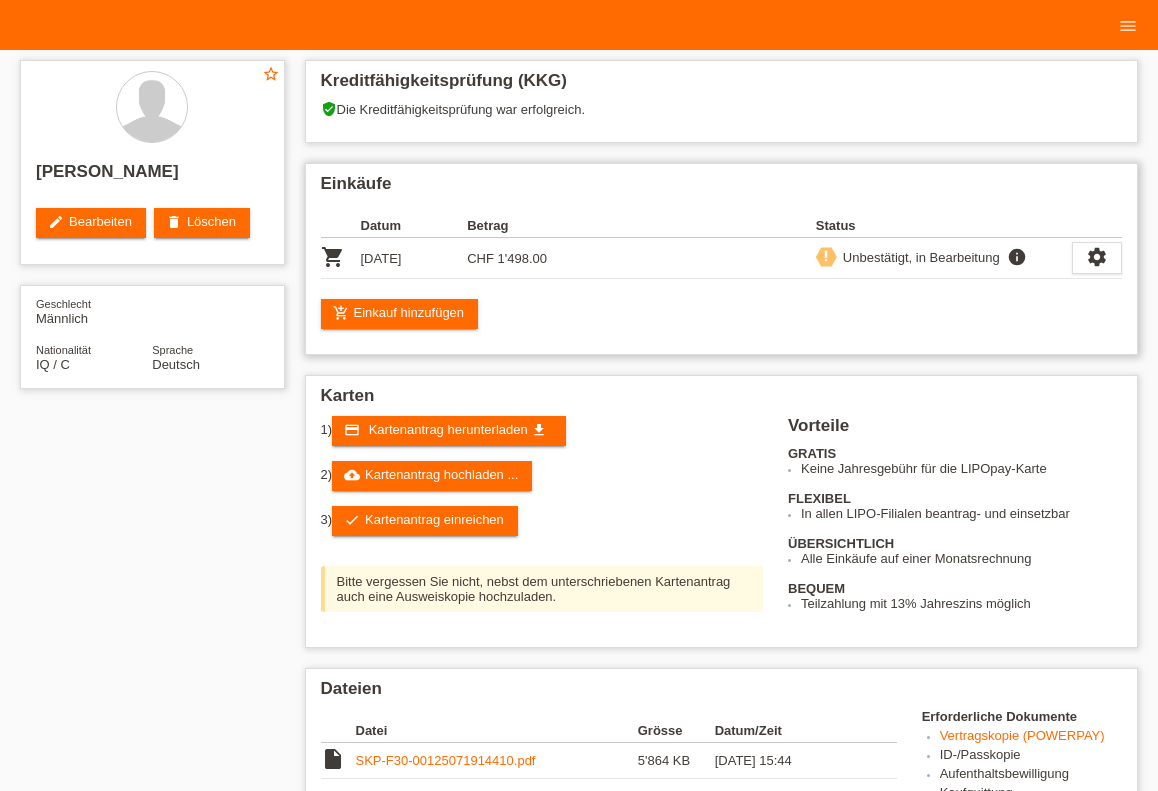 scroll, scrollTop: 0, scrollLeft: 0, axis: both 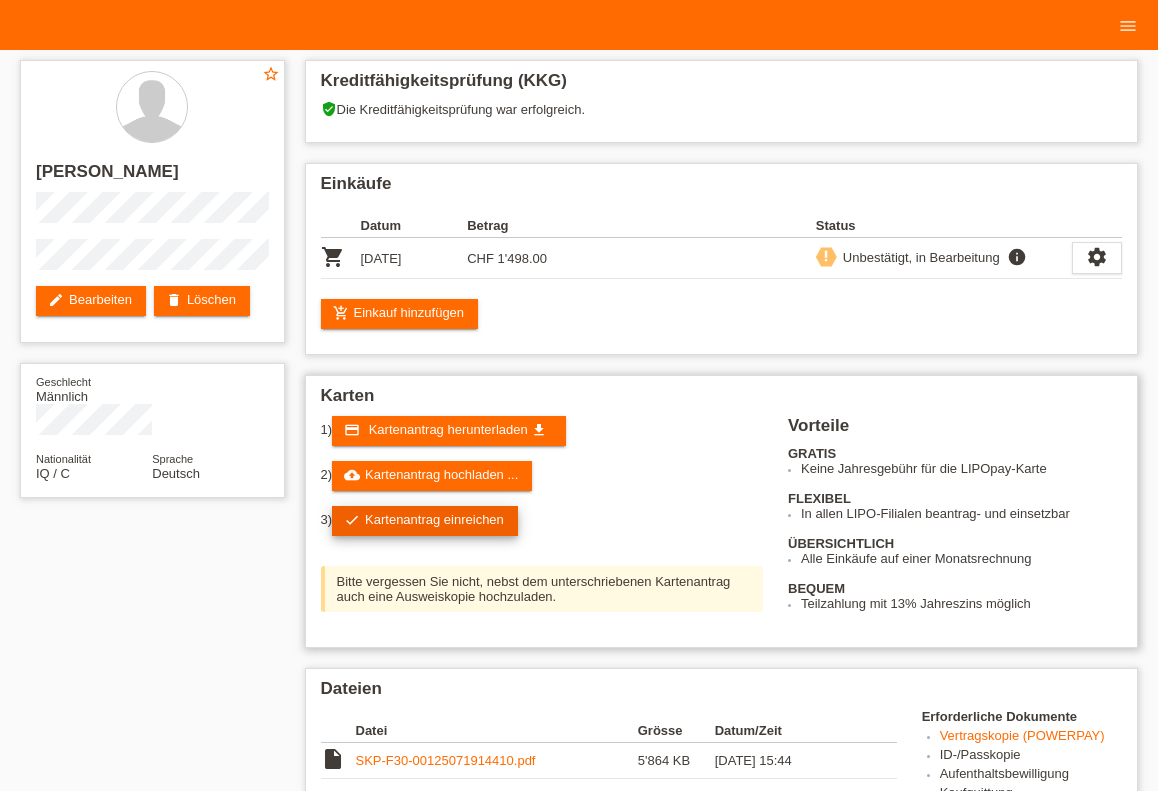 click on "check  Kartenantrag einreichen" at bounding box center (425, 521) 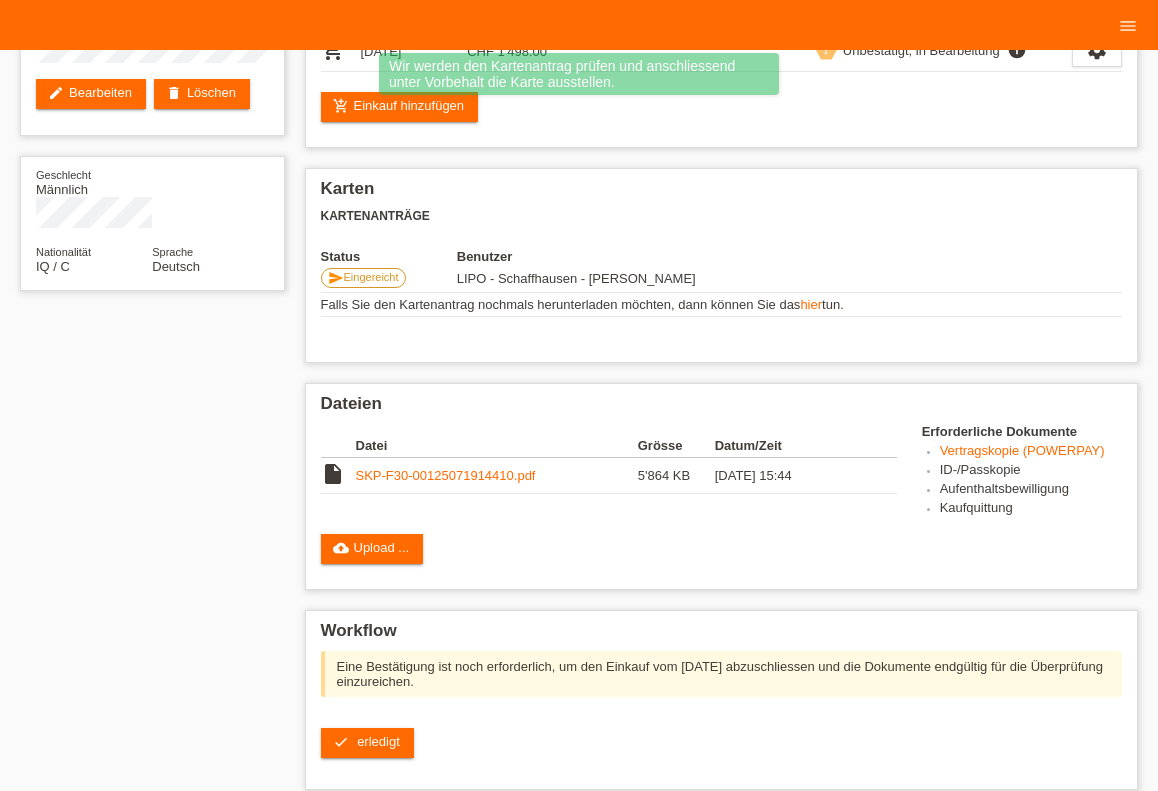 scroll, scrollTop: 220, scrollLeft: 0, axis: vertical 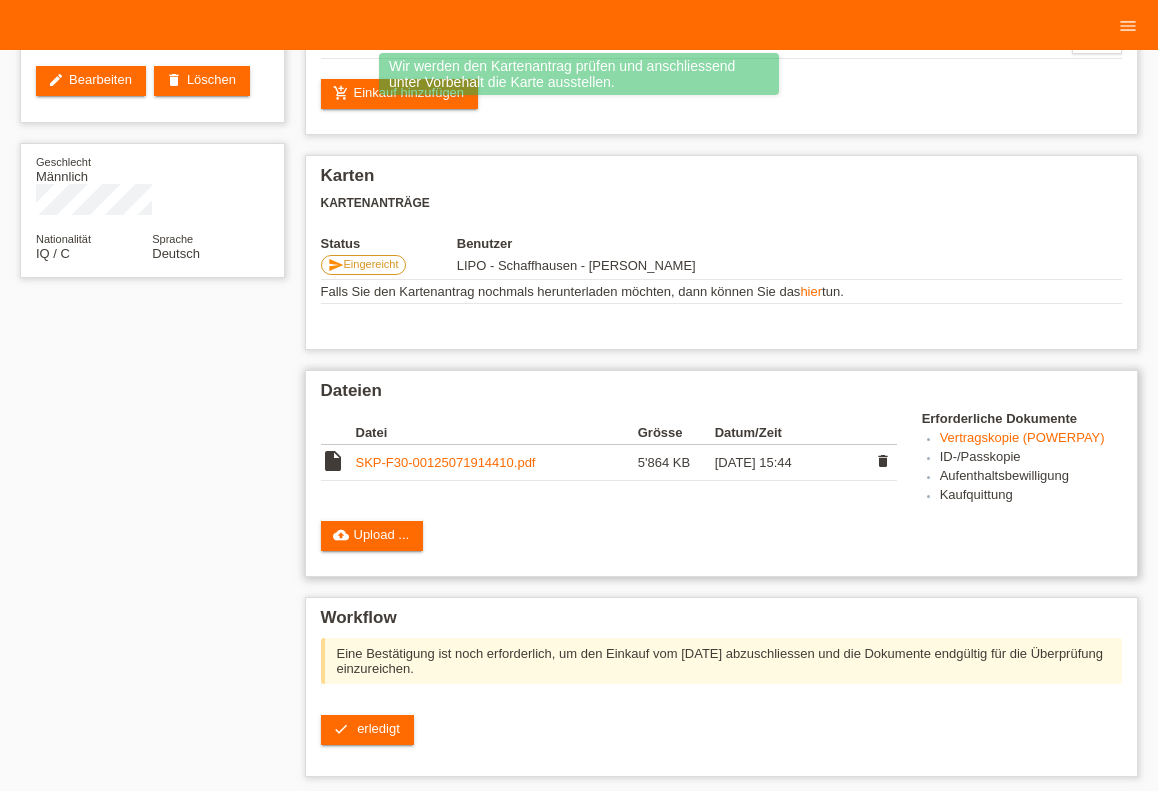 click on "SKP-F30-00125071914410.pdf" at bounding box center (446, 462) 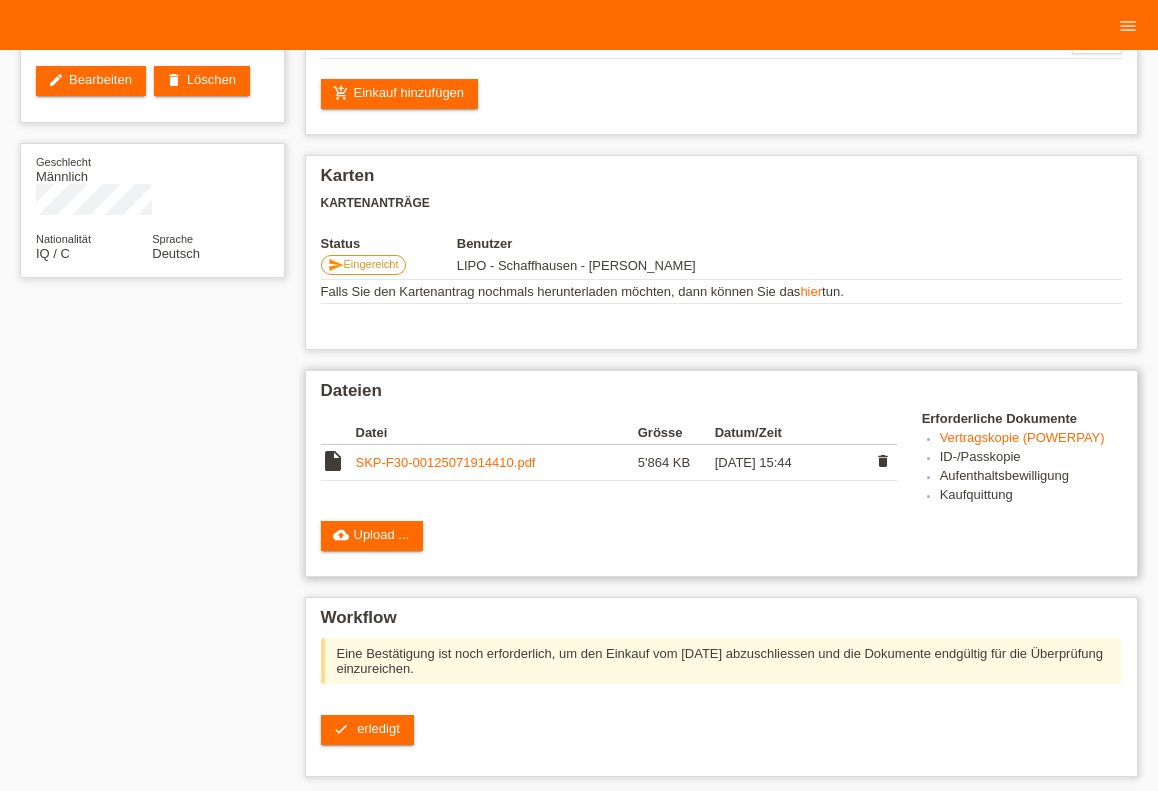 click on "delete" at bounding box center (883, 461) 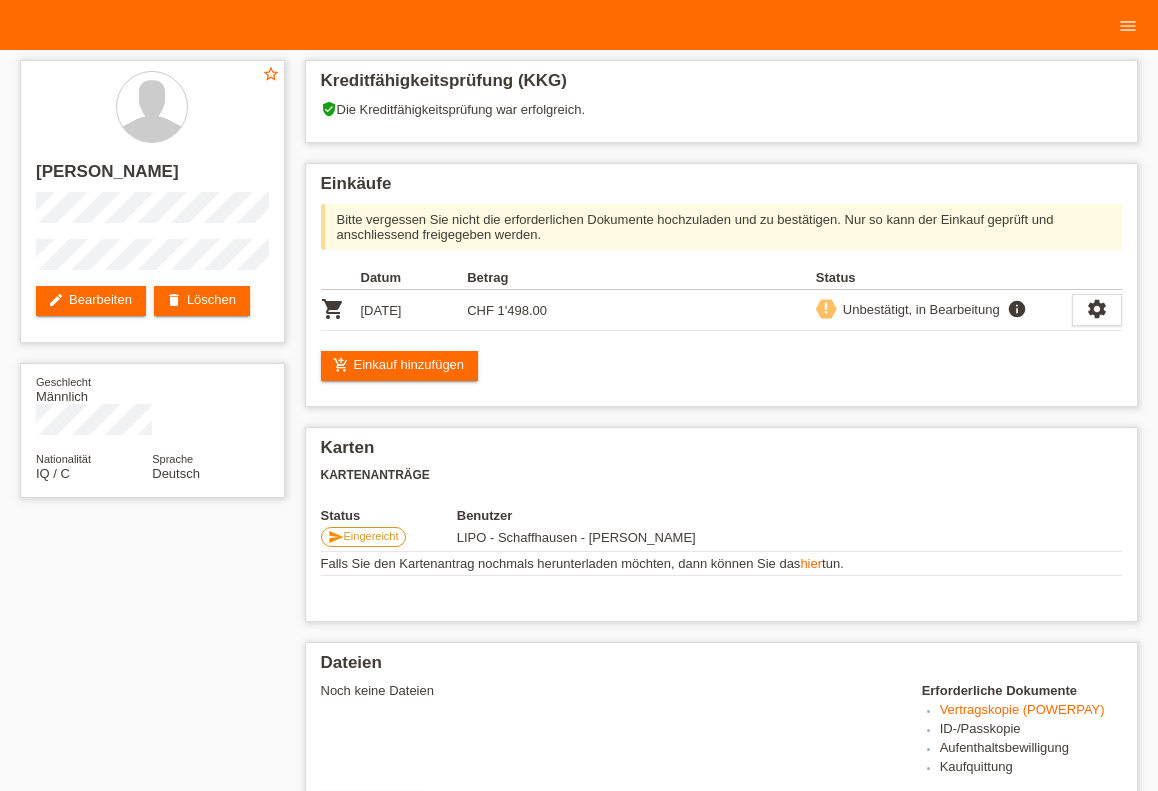 scroll, scrollTop: 220, scrollLeft: 0, axis: vertical 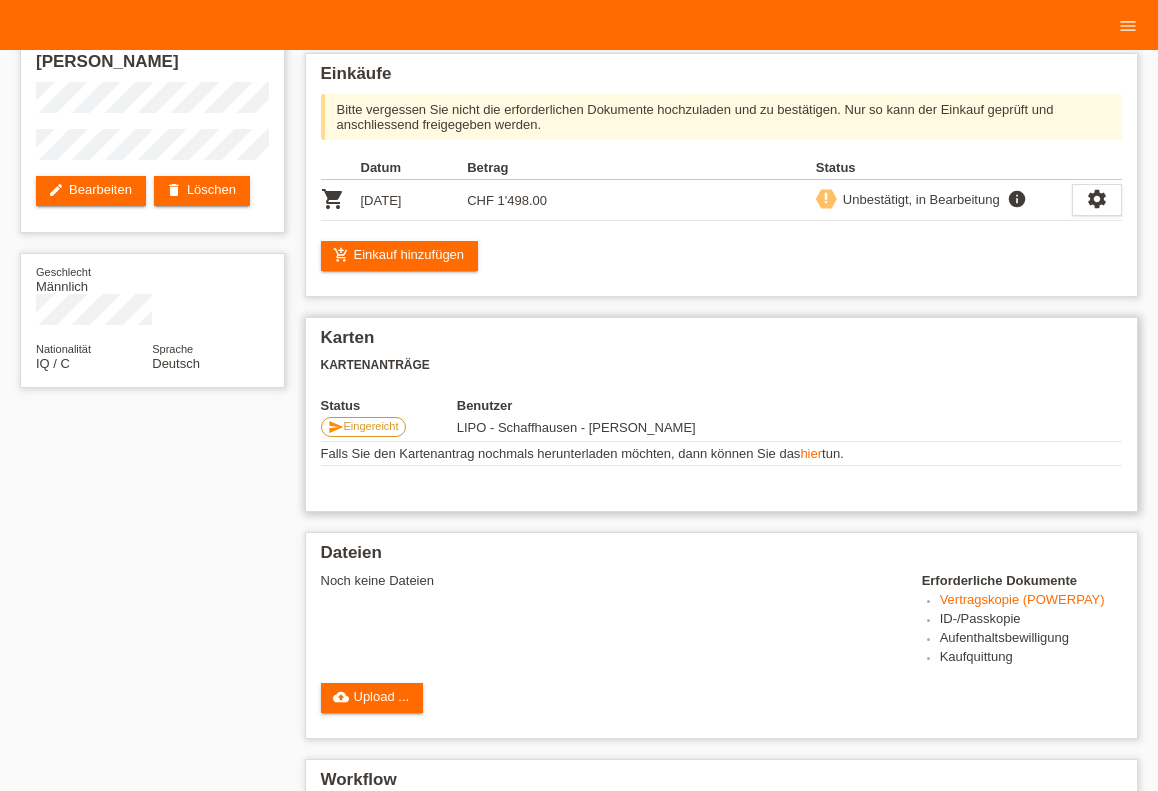 click on "hier" at bounding box center (811, 453) 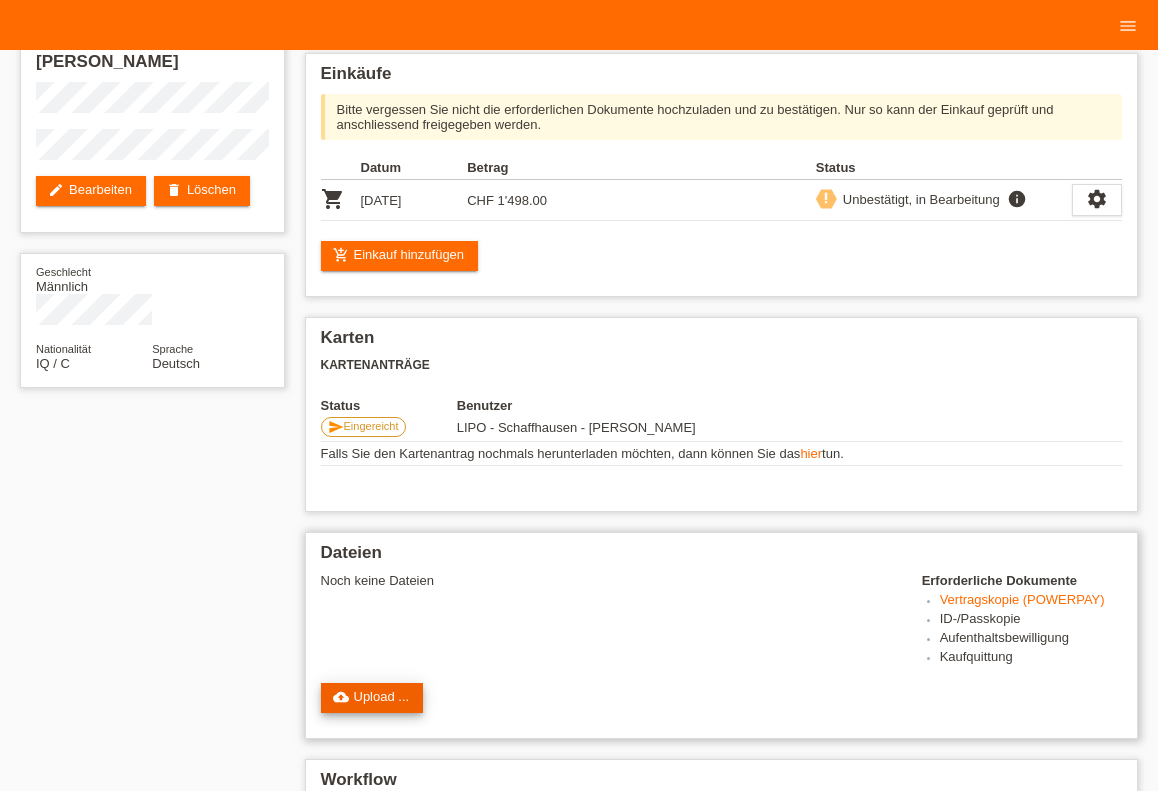 click on "cloud_upload  Upload ..." at bounding box center [372, 698] 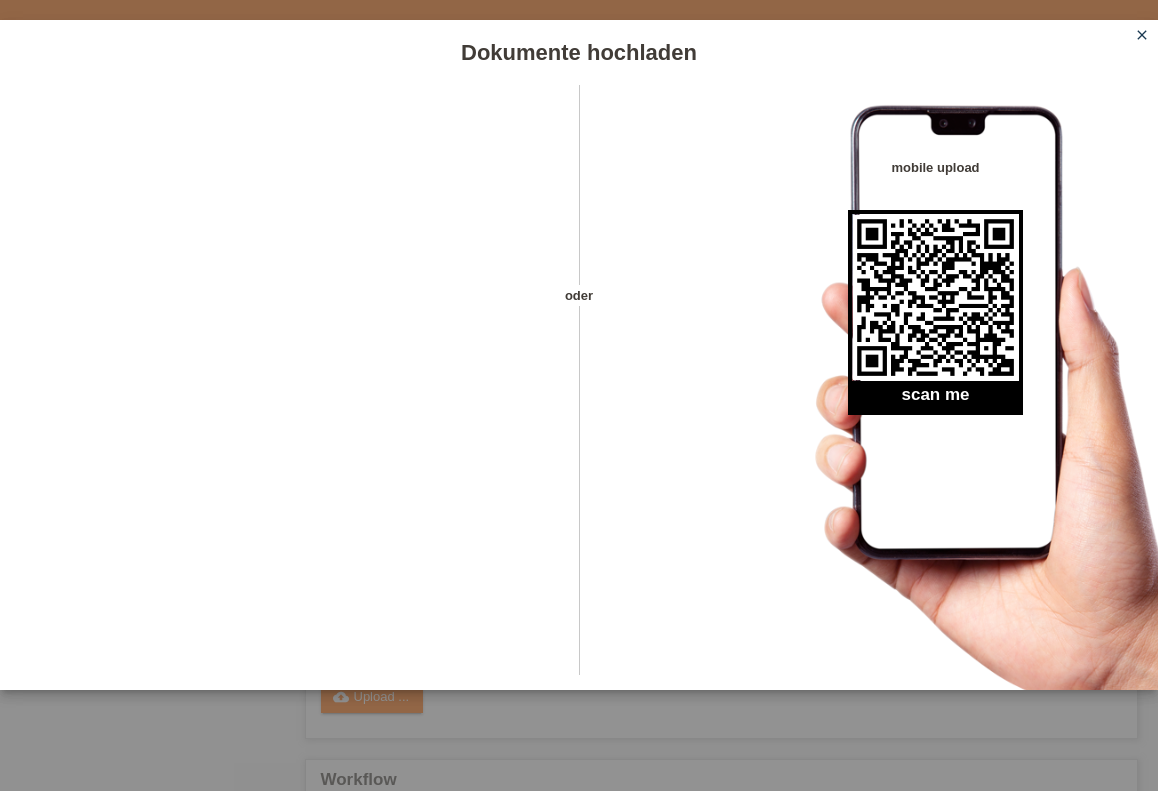 click on "close" at bounding box center (1142, 36) 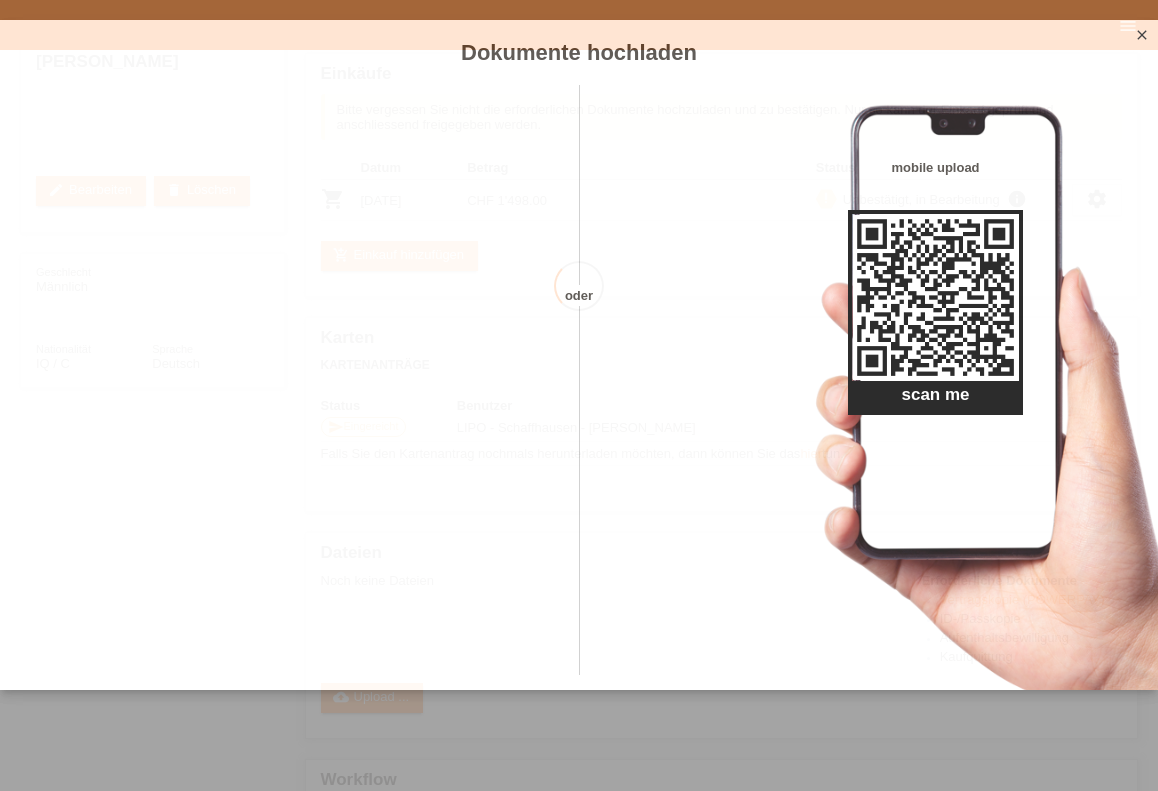 click on "close" at bounding box center [1142, 35] 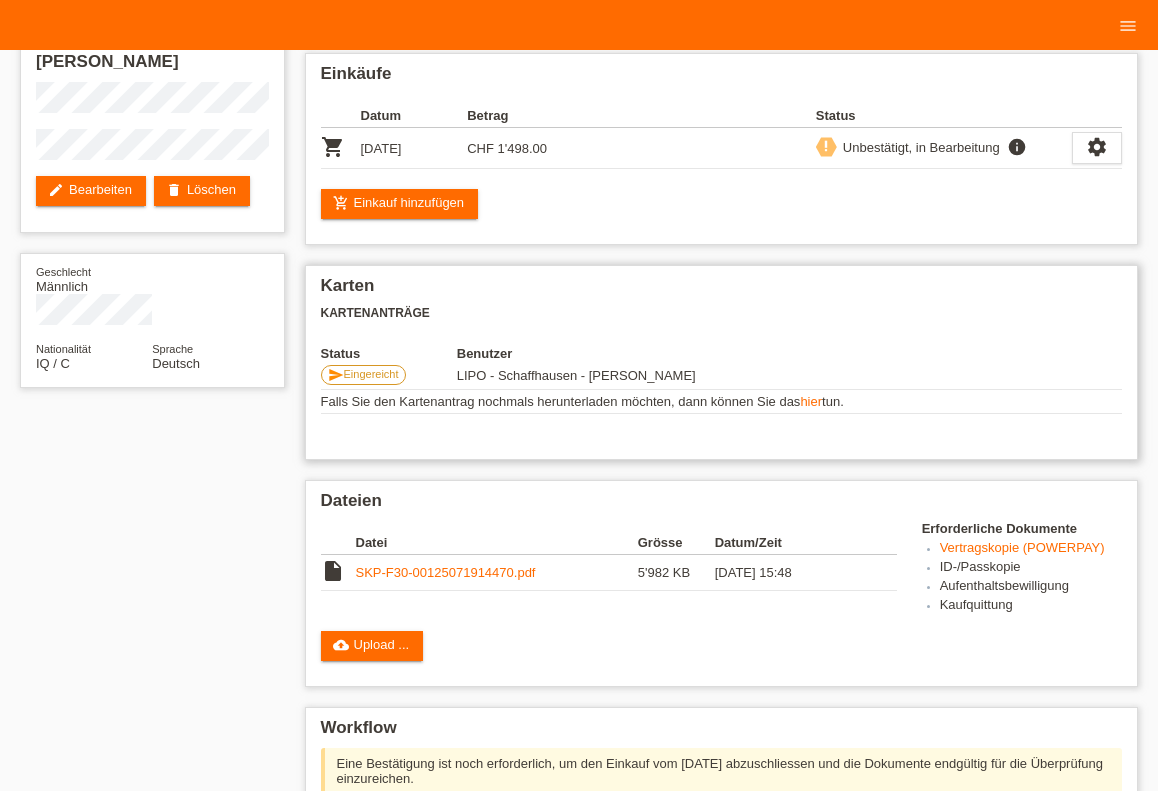 scroll, scrollTop: 110, scrollLeft: 0, axis: vertical 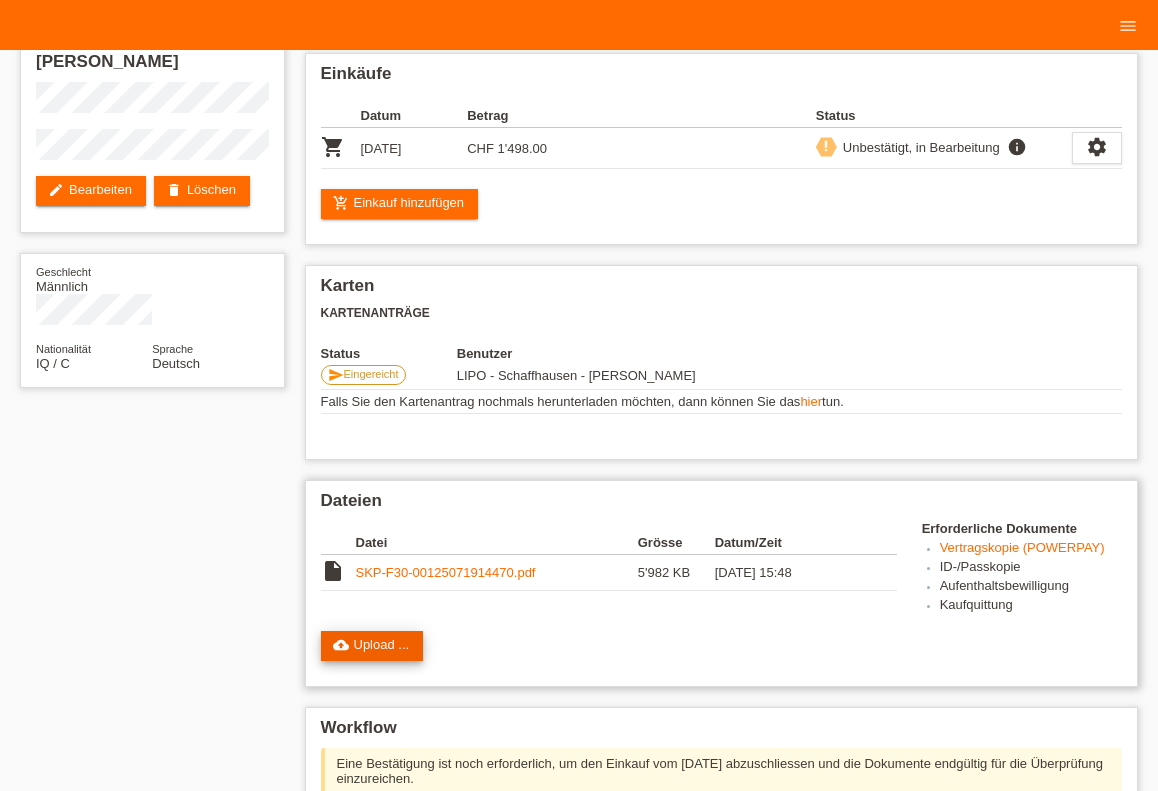 click on "cloud_upload  Upload ..." at bounding box center [372, 646] 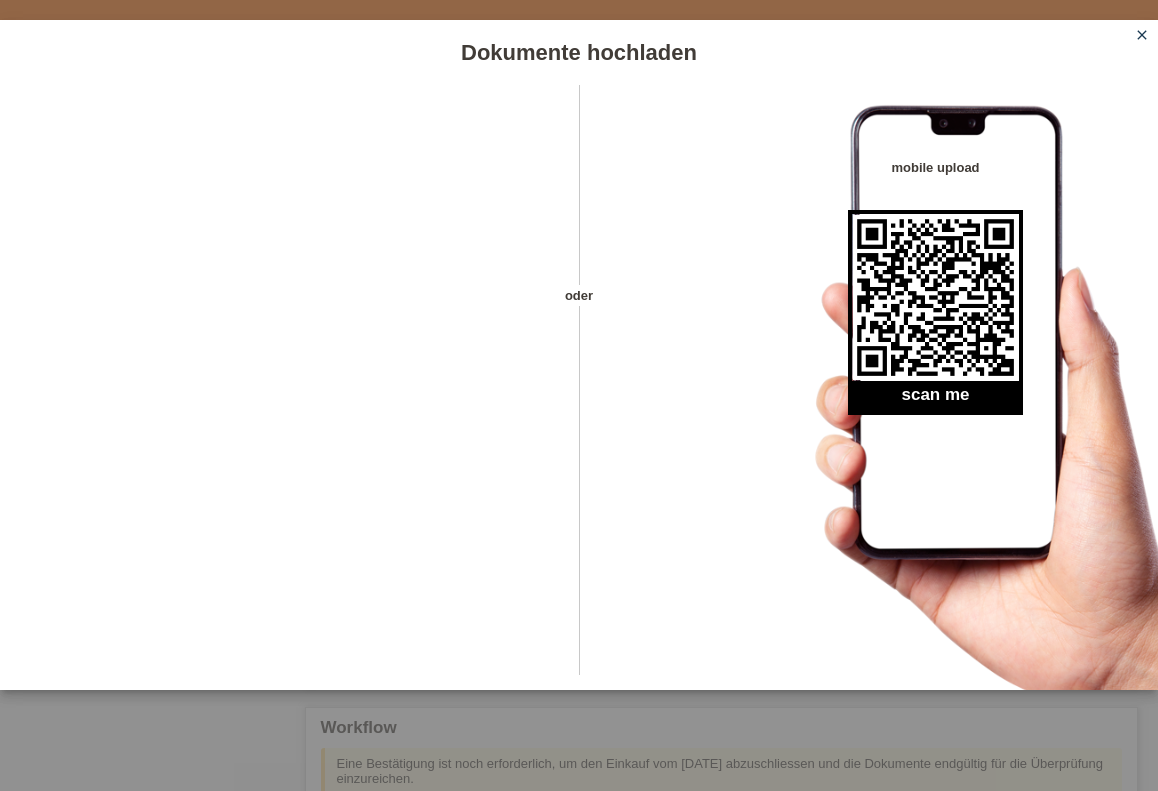 click on "close" at bounding box center [1142, 36] 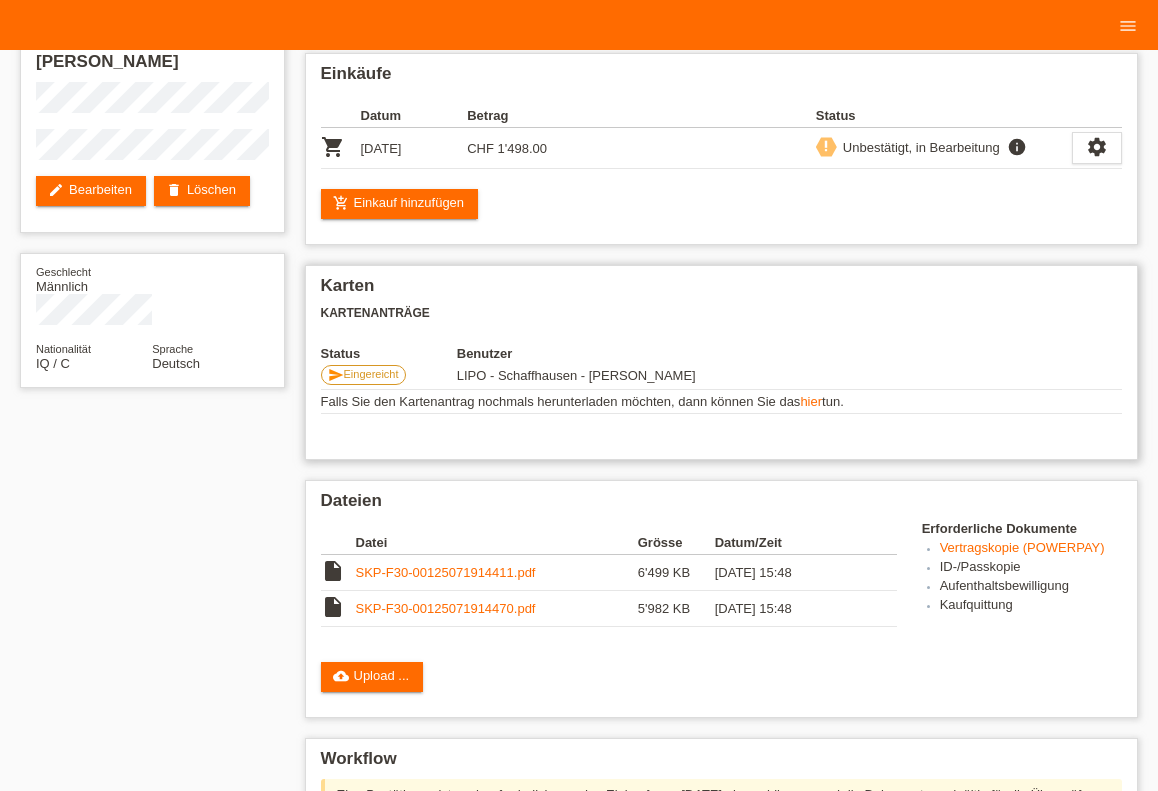 scroll, scrollTop: 110, scrollLeft: 0, axis: vertical 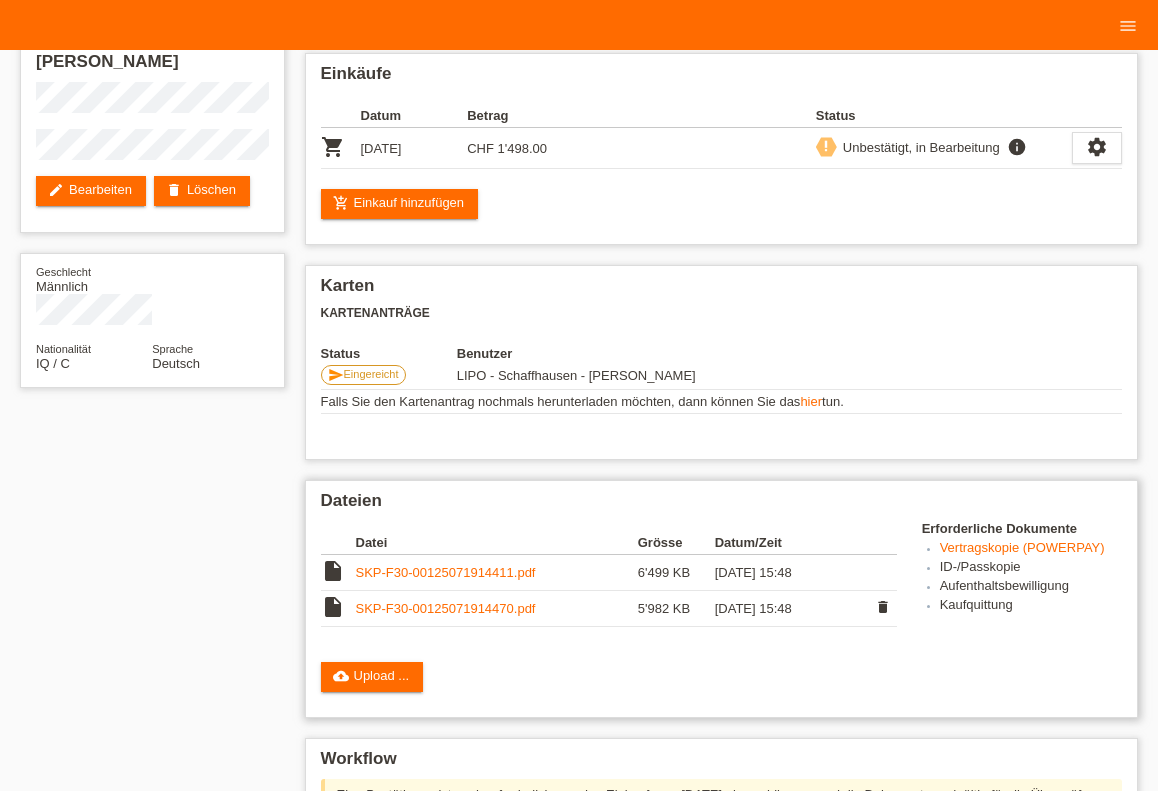 click on "SKP-F30-00125071914470.pdf" at bounding box center (446, 608) 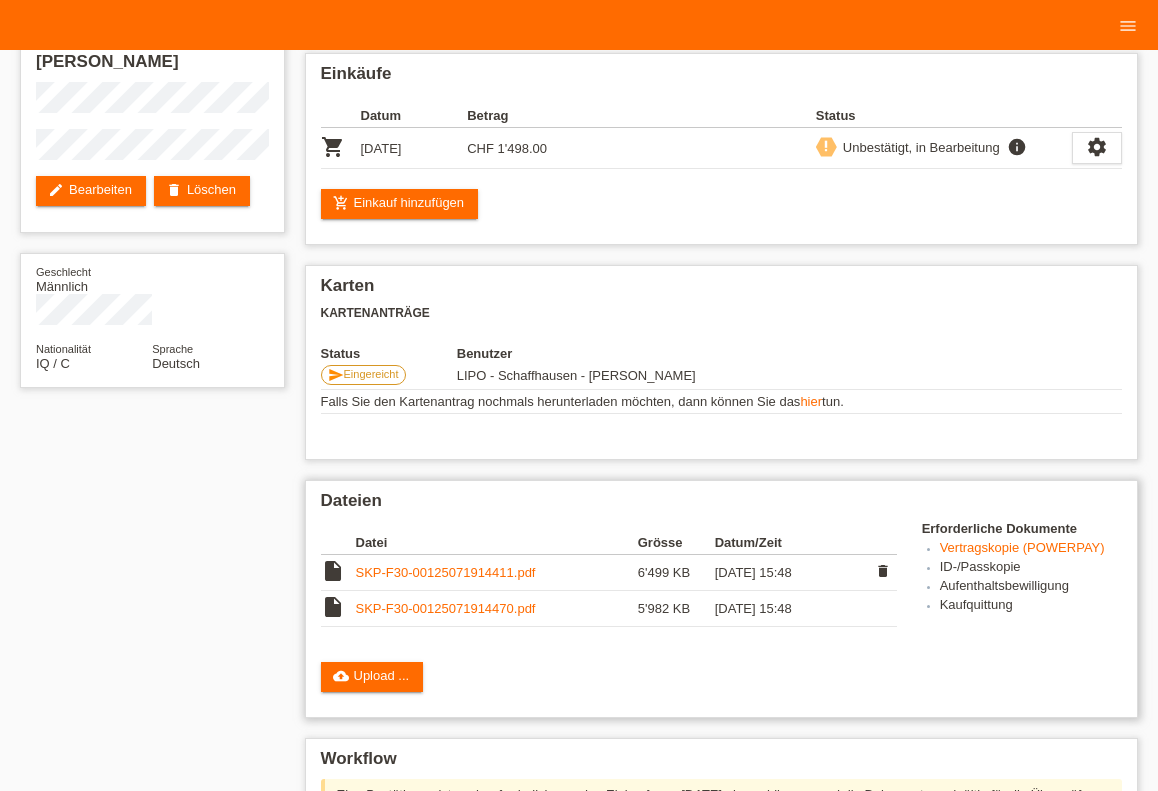 click on "SKP-F30-00125071914411.pdf" at bounding box center [446, 572] 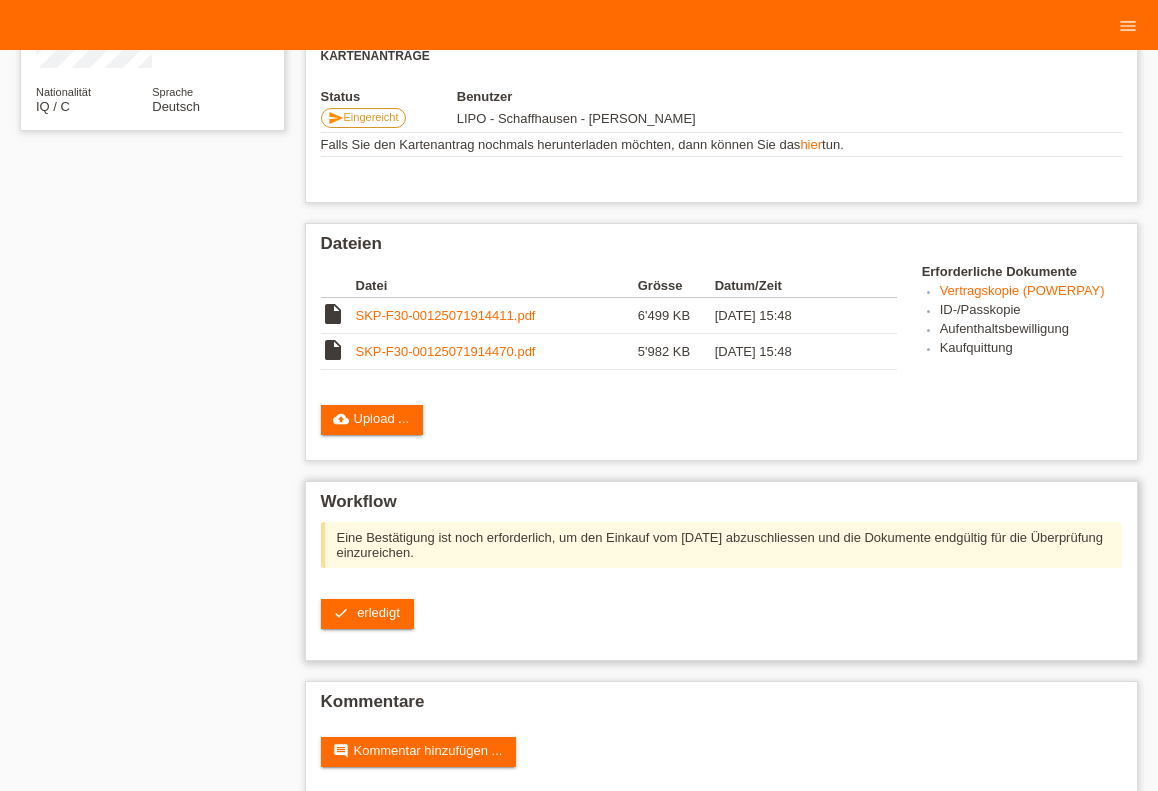 scroll, scrollTop: 398, scrollLeft: 0, axis: vertical 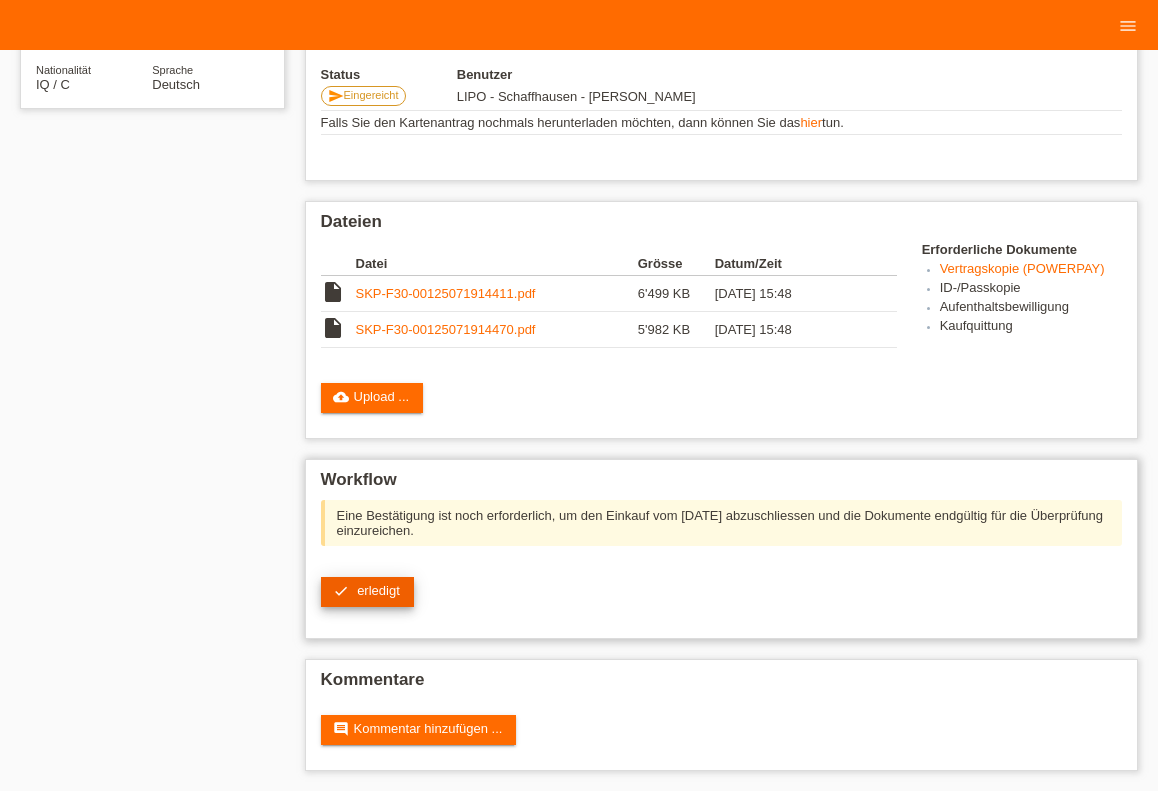 click on "check" at bounding box center (341, 591) 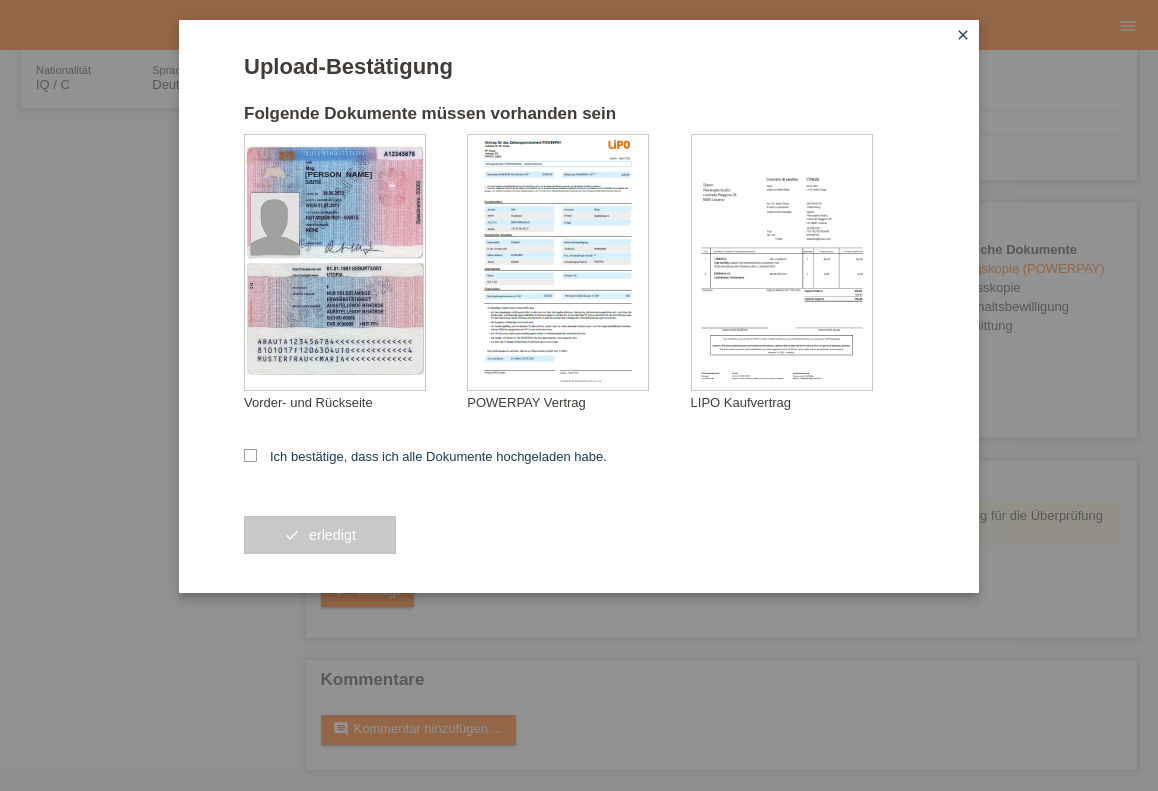 drag, startPoint x: 315, startPoint y: 483, endPoint x: 283, endPoint y: 444, distance: 50.447994 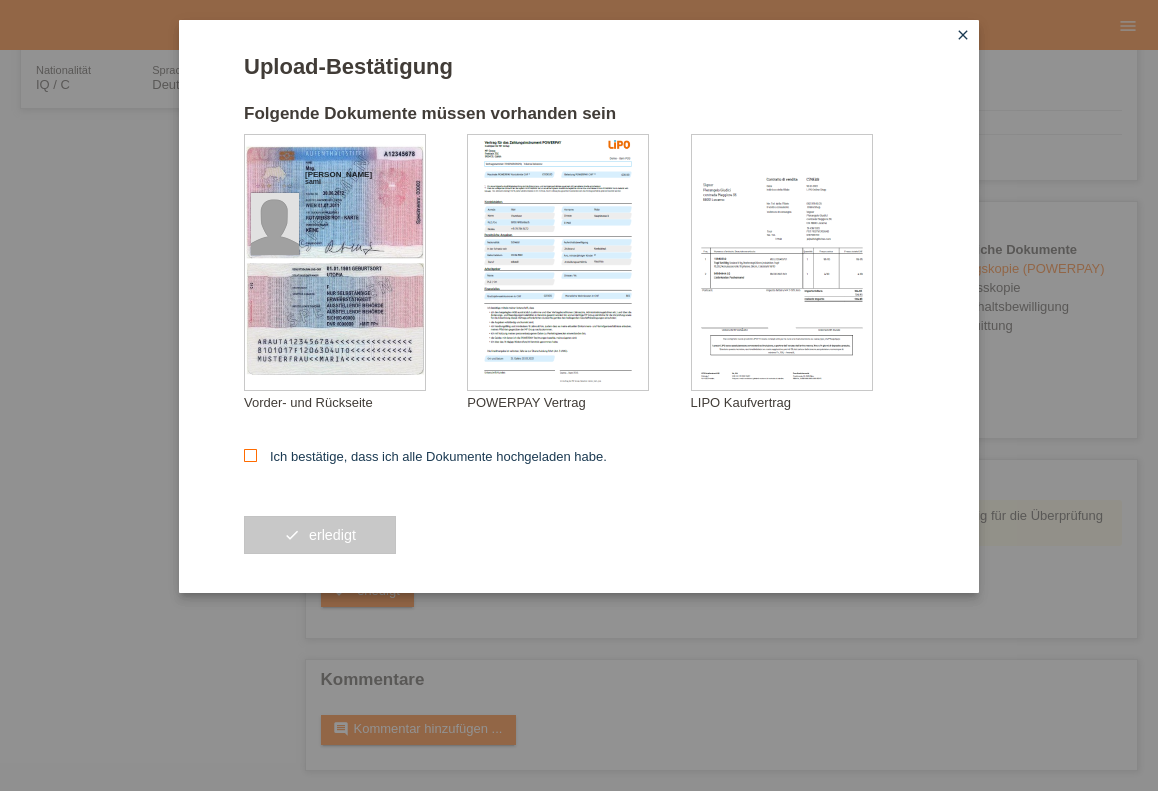 click on "Ich bestätige, dass ich alle Dokumente hochgeladen habe." at bounding box center (425, 456) 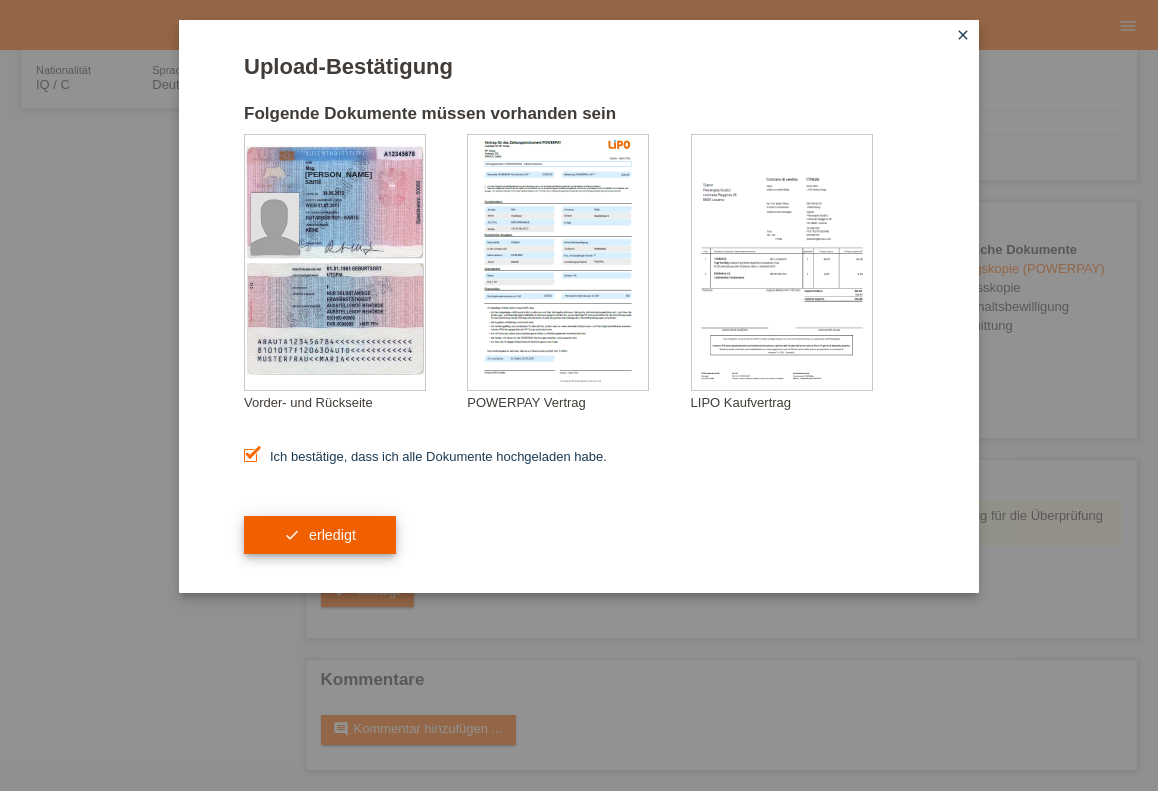 click on "erledigt" at bounding box center (332, 535) 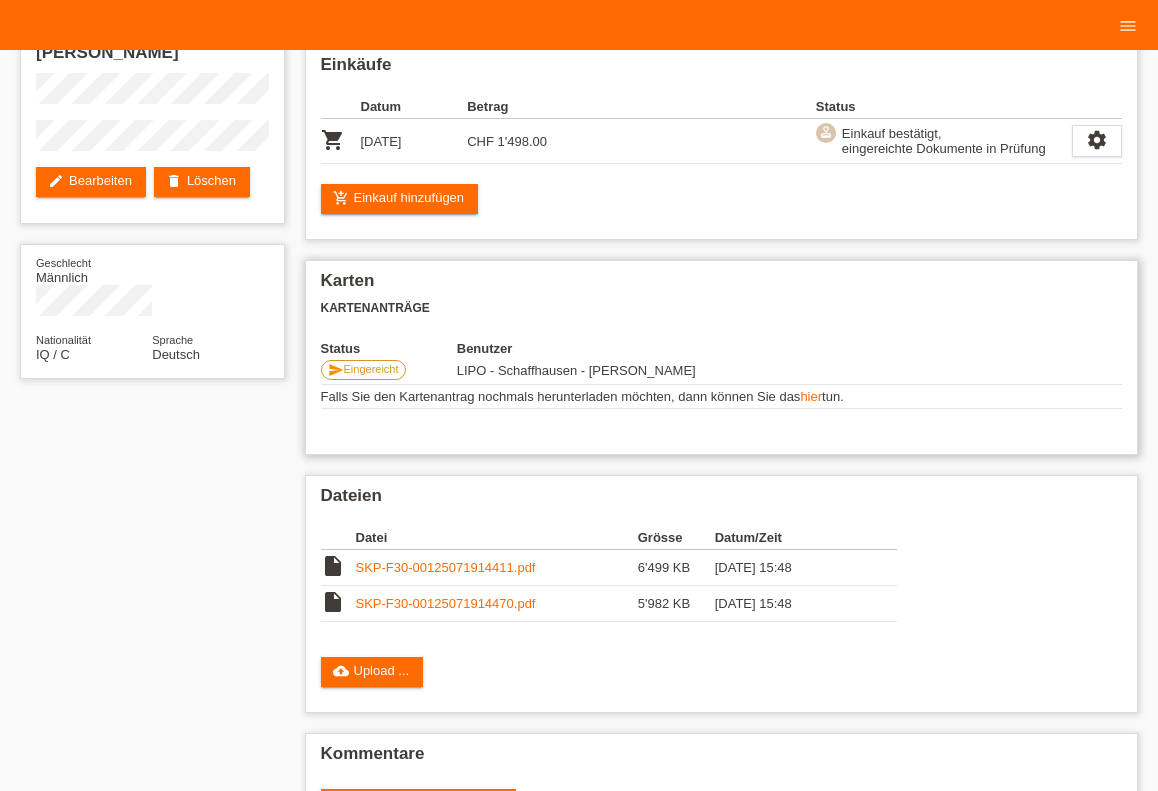 scroll, scrollTop: 0, scrollLeft: 0, axis: both 